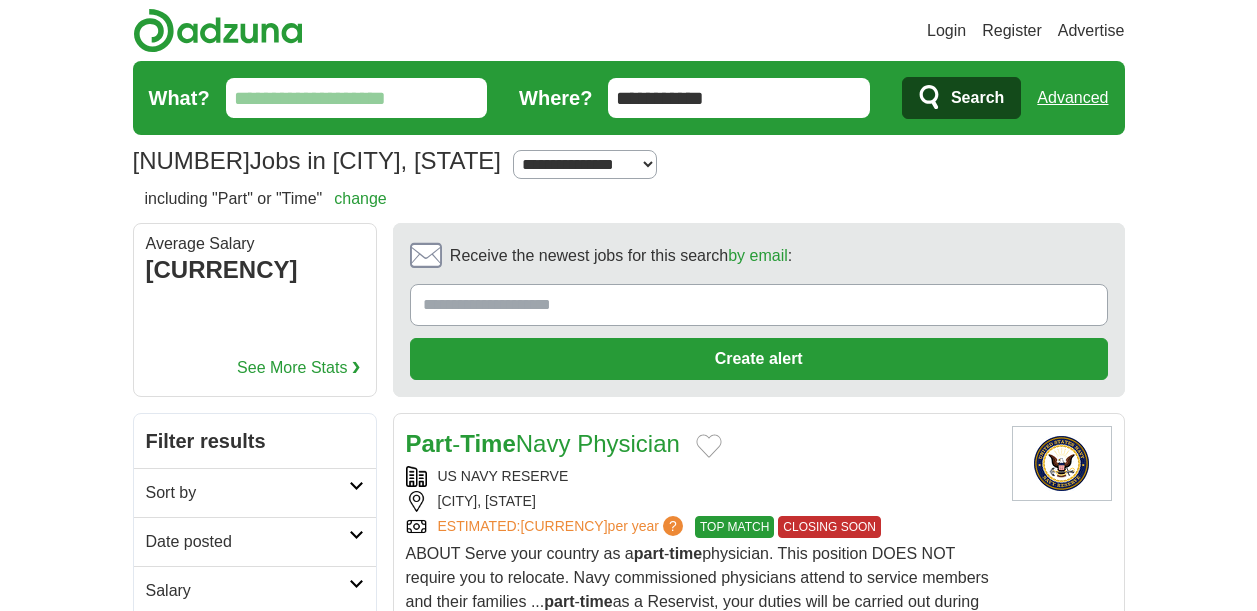 scroll, scrollTop: 1916, scrollLeft: 0, axis: vertical 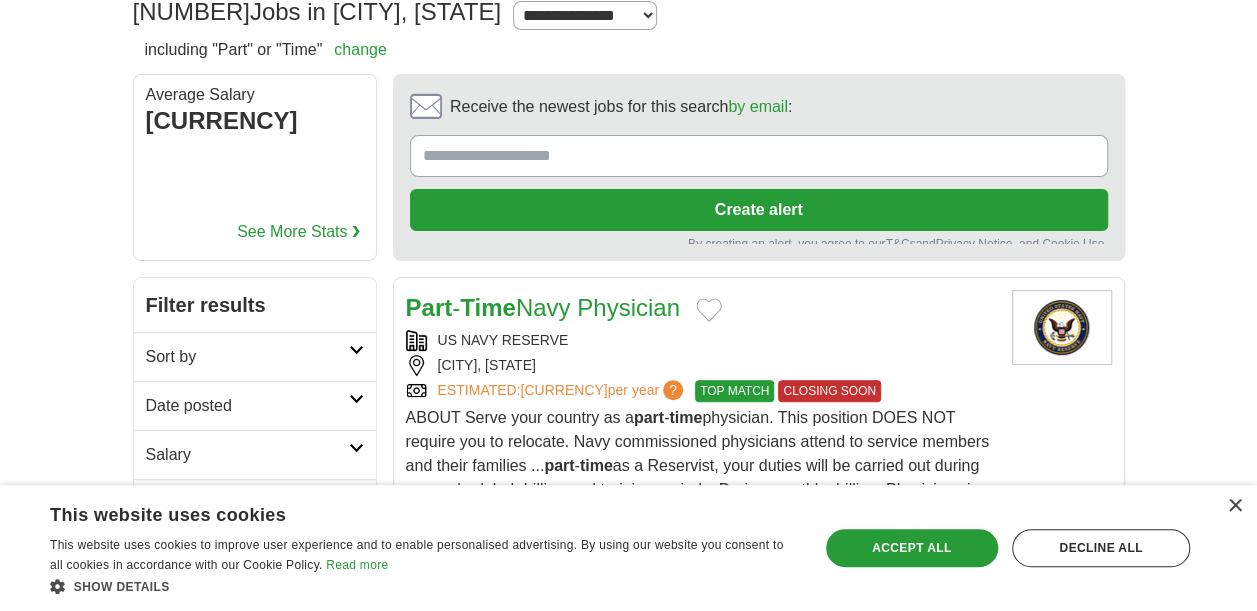 click on "Receive the newest jobs for this search  by email :" at bounding box center [759, 156] 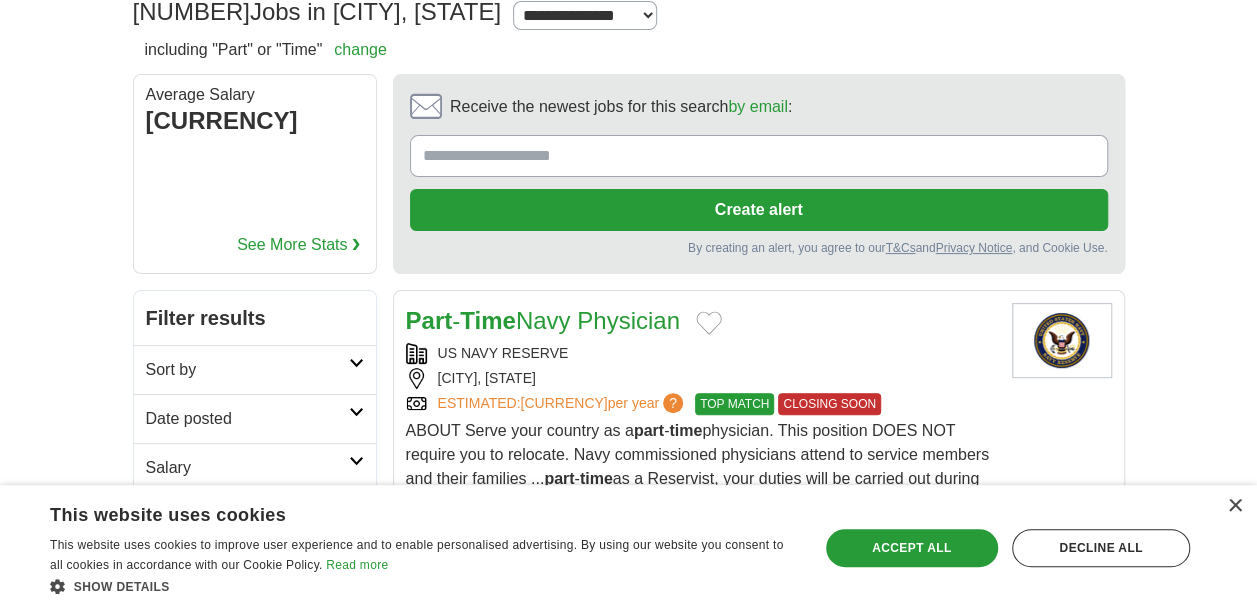 type on "**********" 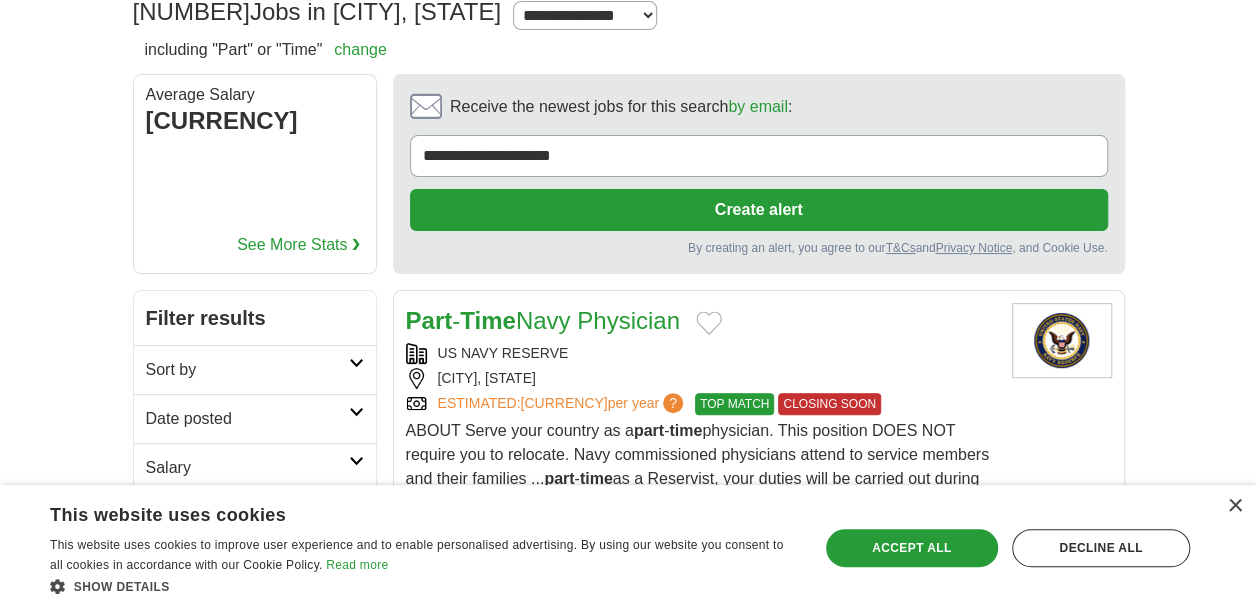 type on "**********" 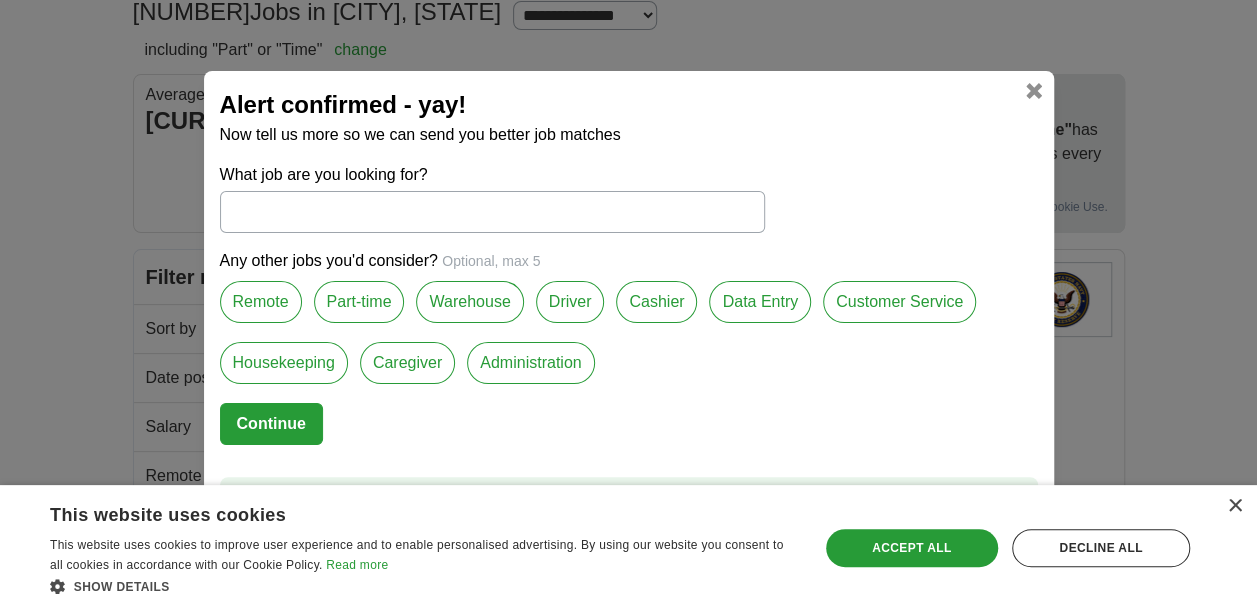 click on "What job are you looking for?" at bounding box center [492, 212] 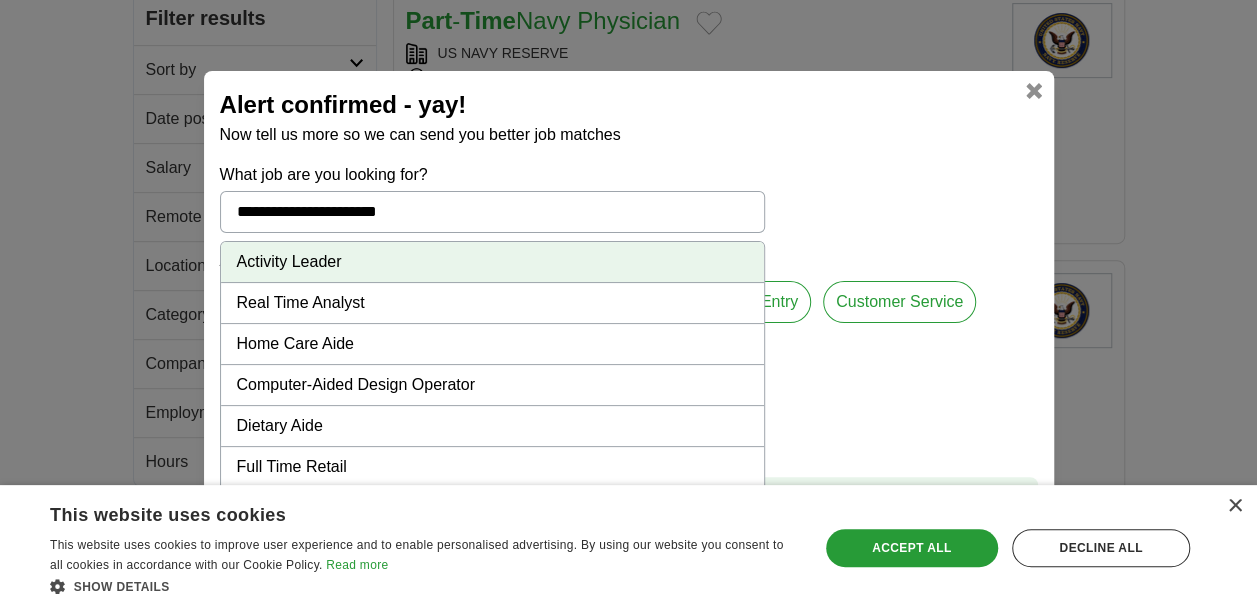 scroll, scrollTop: 409, scrollLeft: 0, axis: vertical 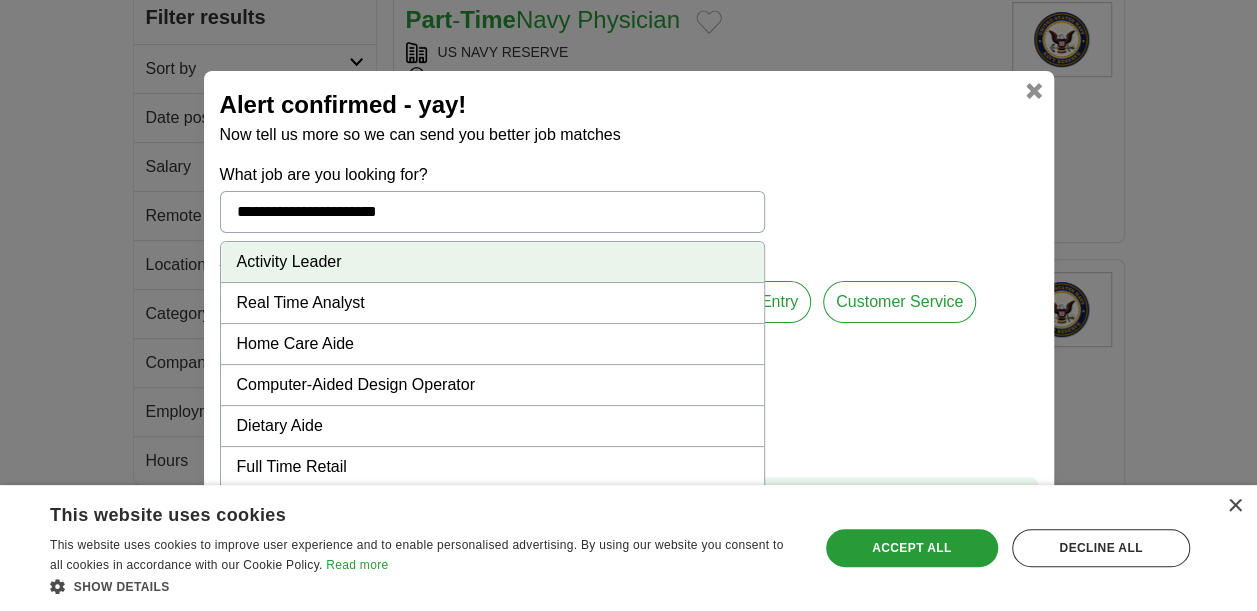 click at bounding box center [1034, 91] 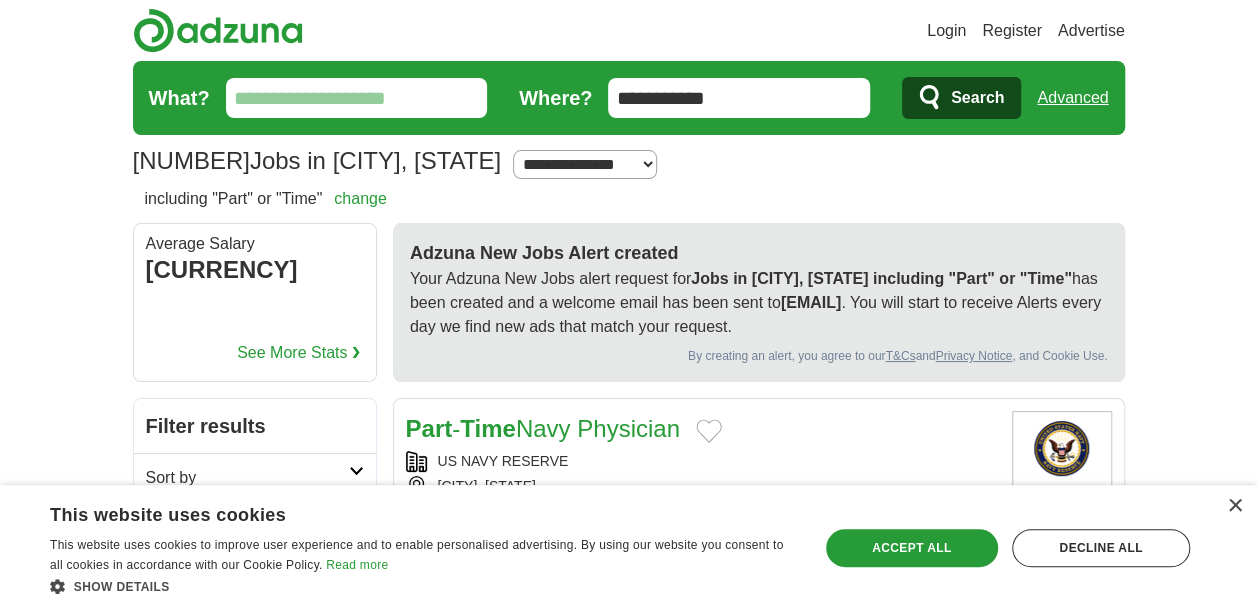 click on "What?" at bounding box center (357, 98) 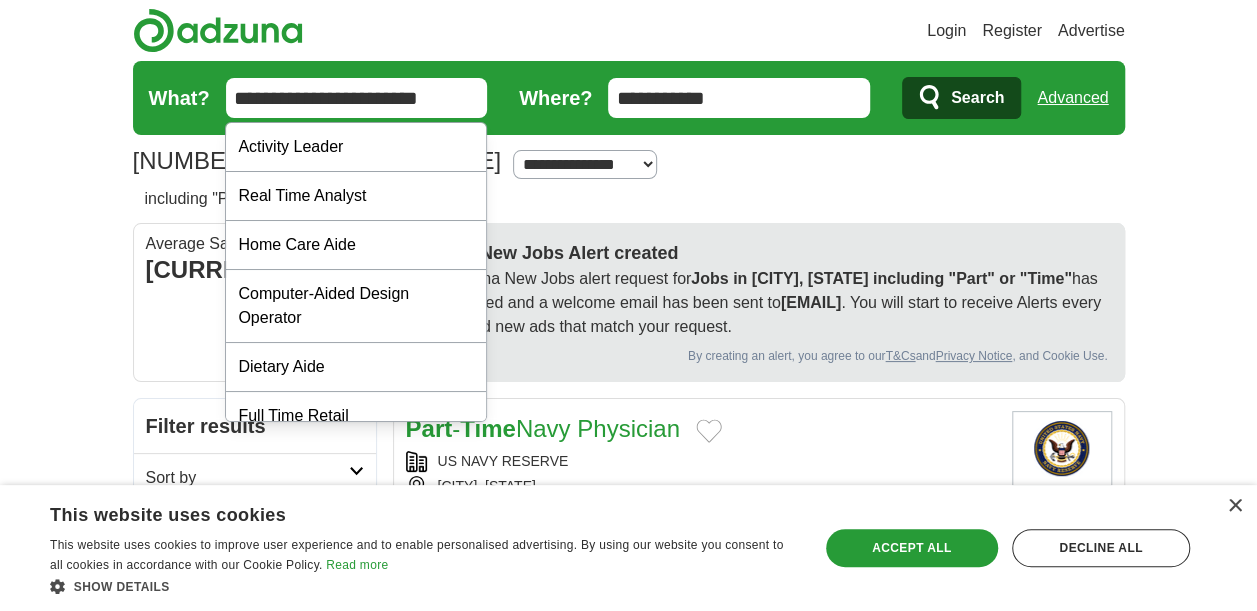 type on "**********" 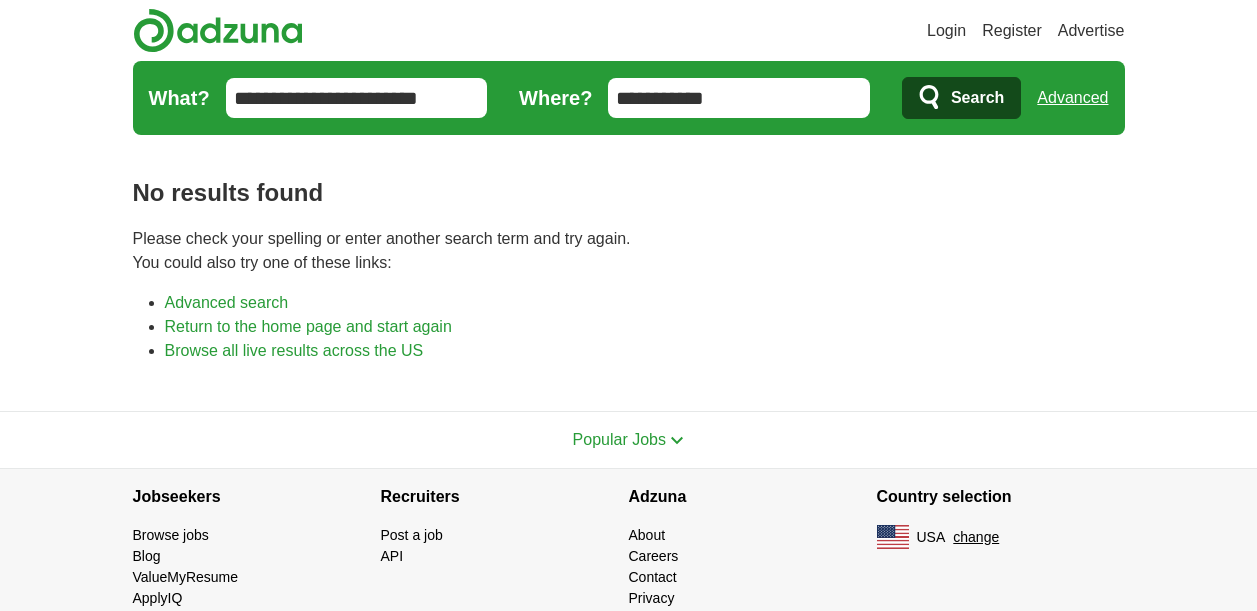 scroll, scrollTop: 0, scrollLeft: 0, axis: both 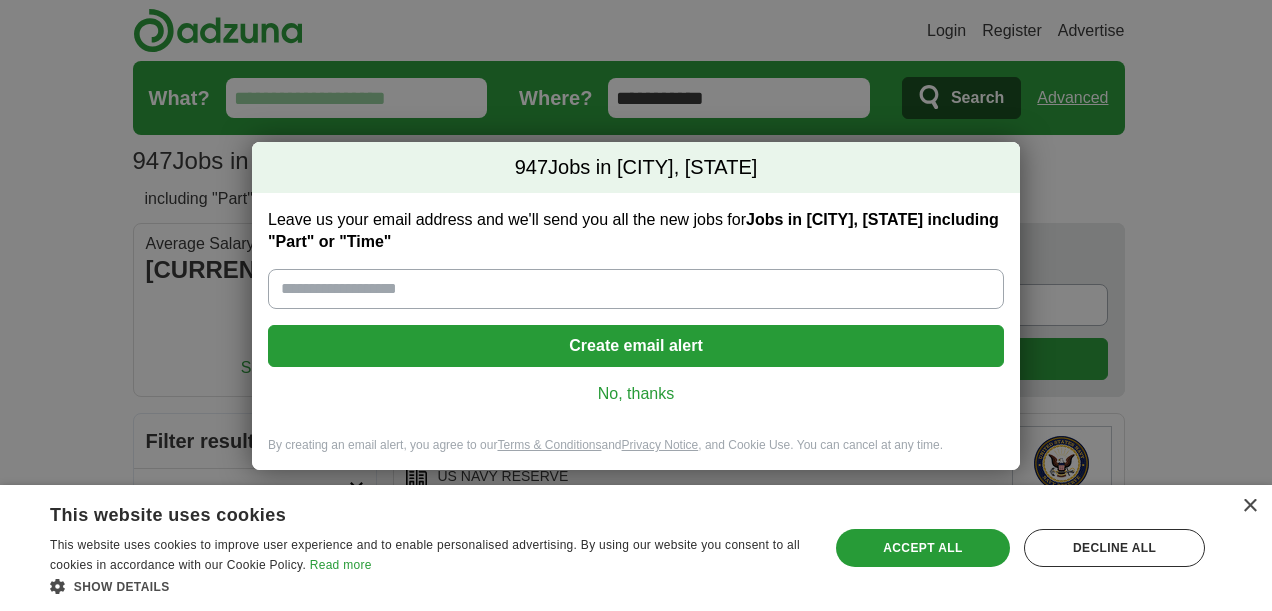 click on "Leave us your email address and we'll send you all the new jobs for  Jobs in Watseka, IL including "Part" or "Time"" at bounding box center [636, 289] 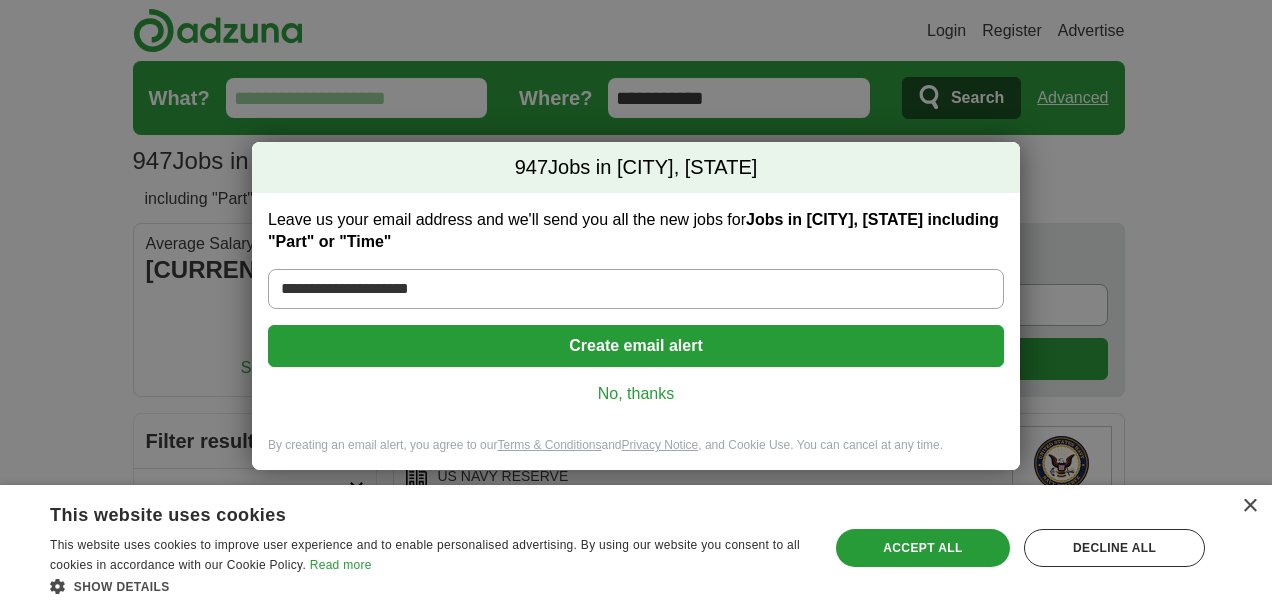 click on "Create email alert" at bounding box center (636, 346) 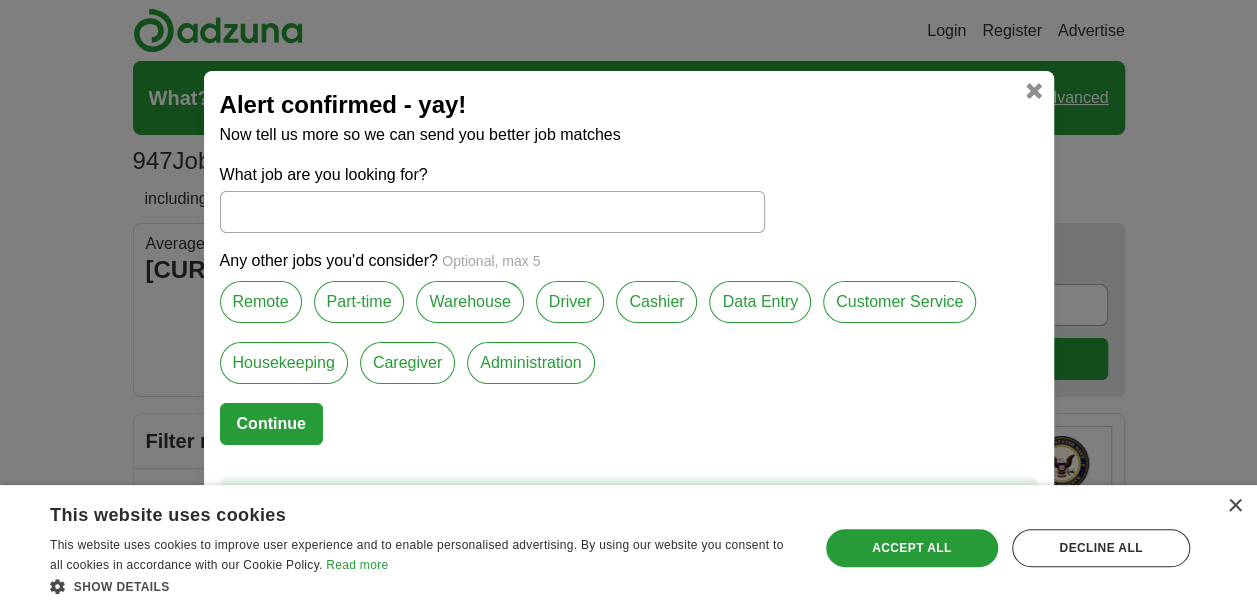click on "What job are you looking for?" at bounding box center (492, 212) 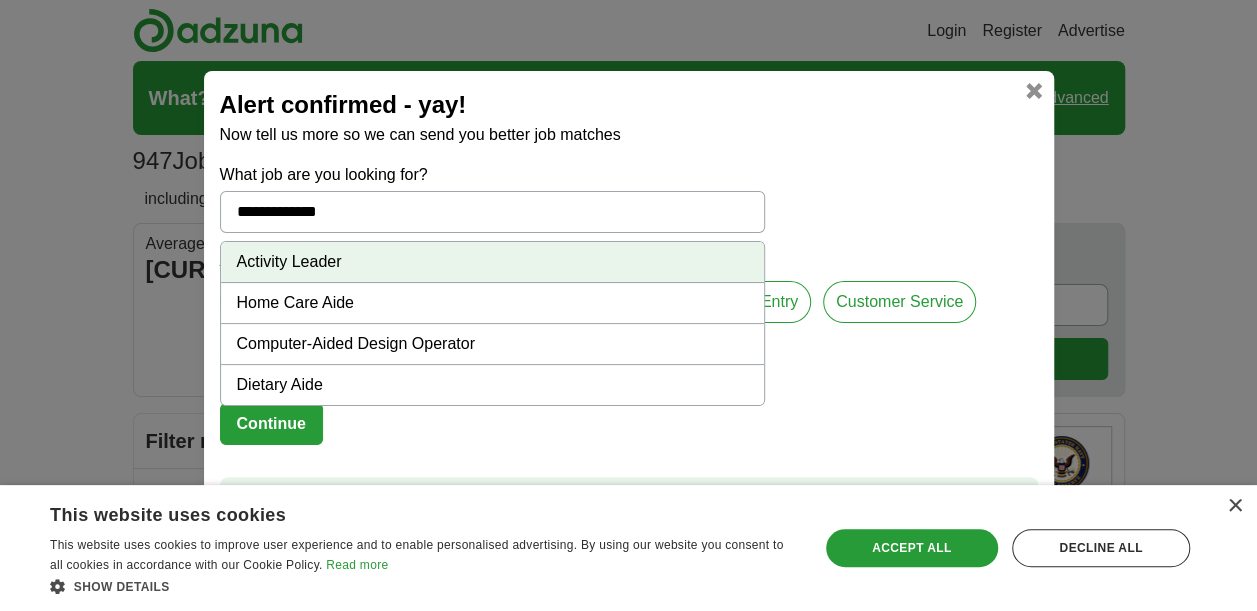 click on "Continue" at bounding box center [271, 424] 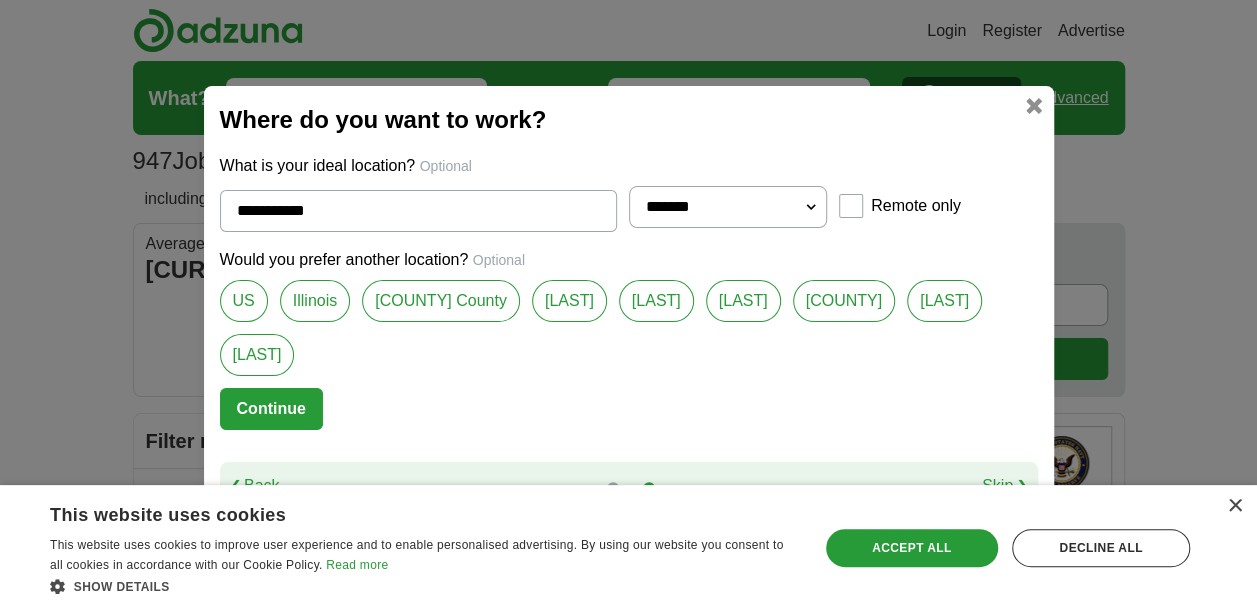 click on "[COUNTY] County" at bounding box center (441, 301) 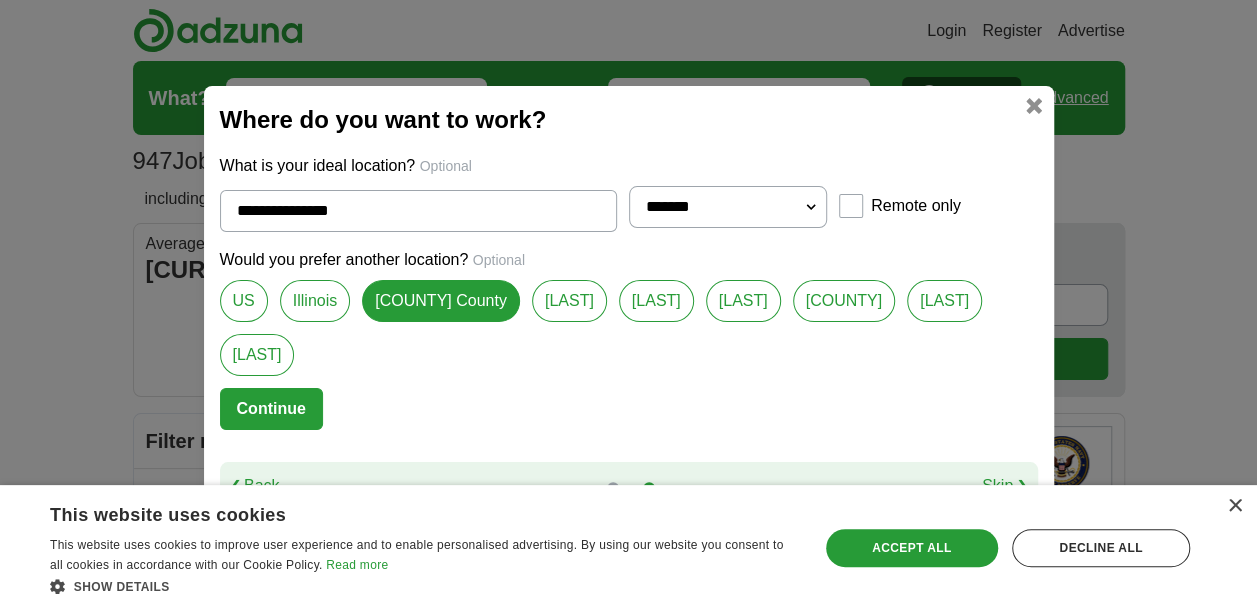 click on "Continue" at bounding box center [271, 409] 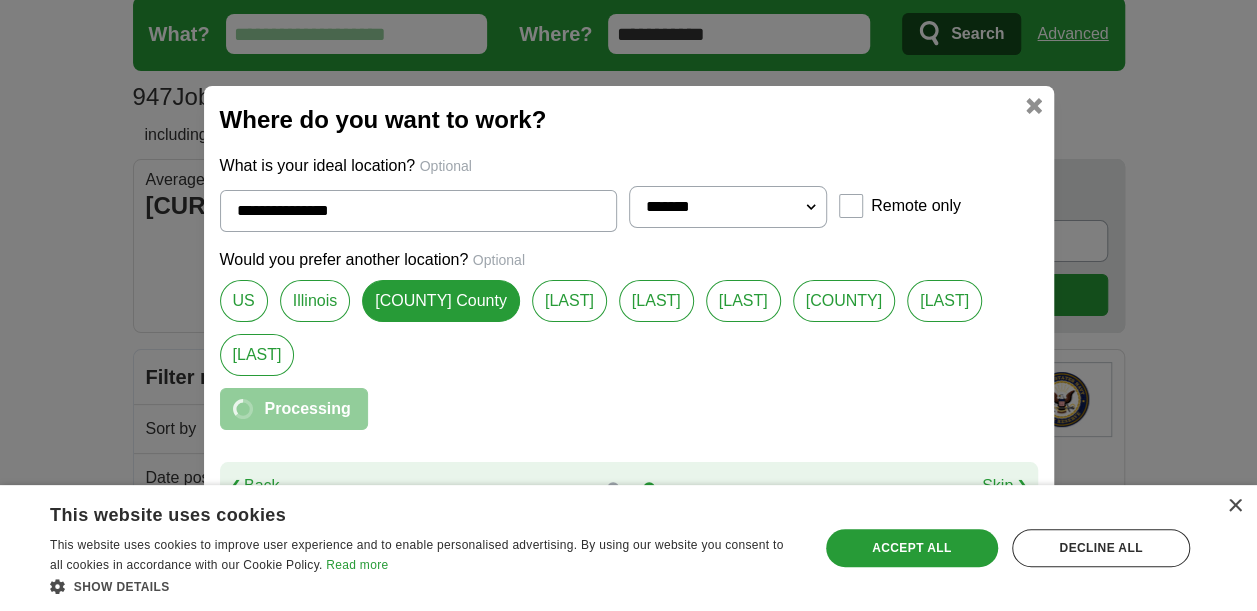 scroll, scrollTop: 71, scrollLeft: 0, axis: vertical 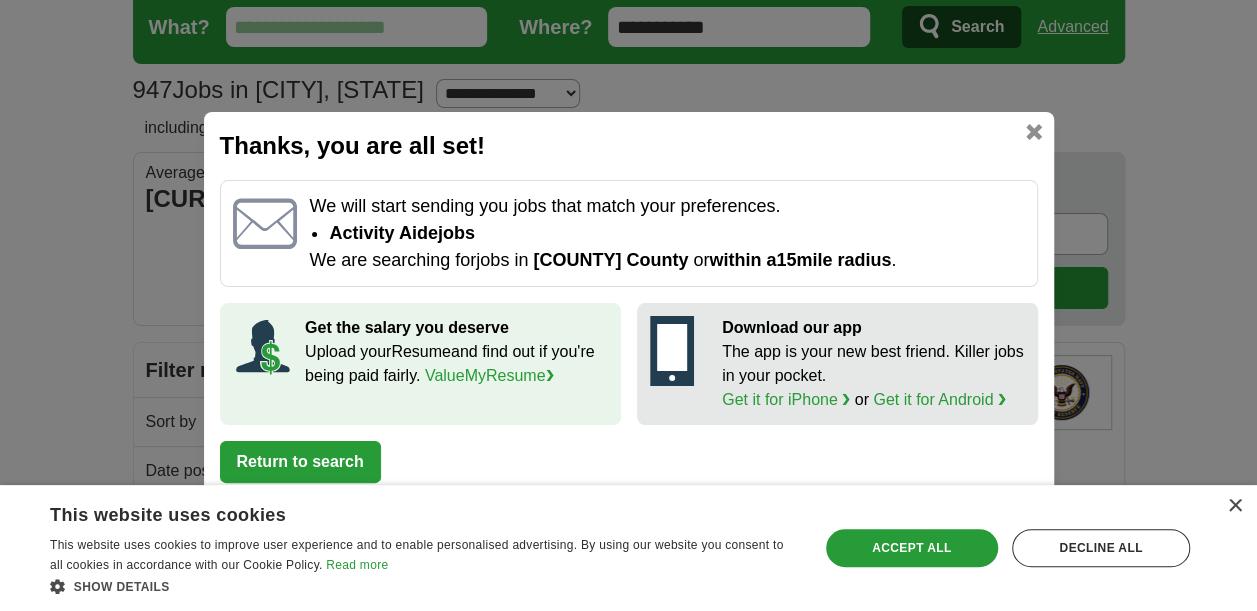 click on "Return to search" at bounding box center [300, 462] 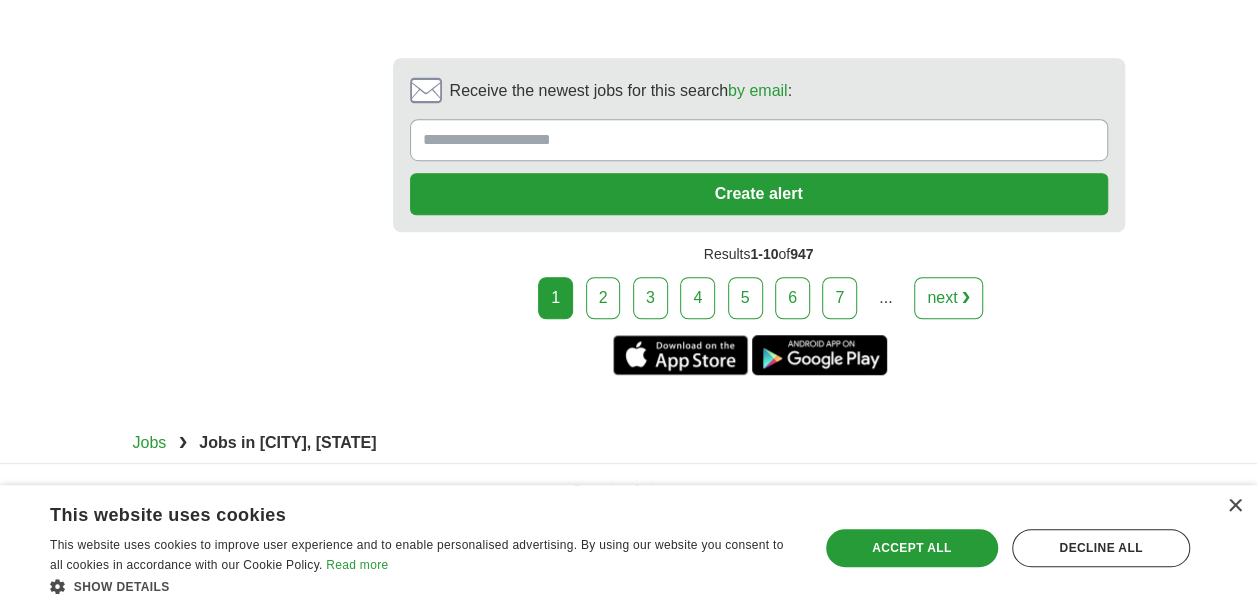 scroll, scrollTop: 4481, scrollLeft: 0, axis: vertical 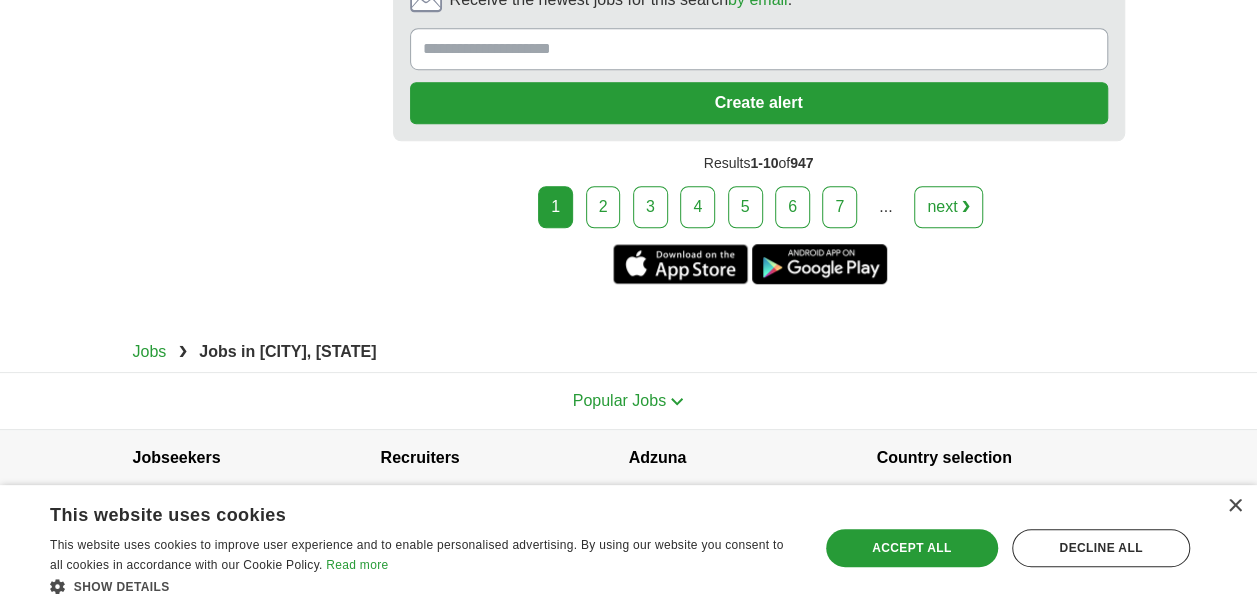 click on "2" at bounding box center [603, 207] 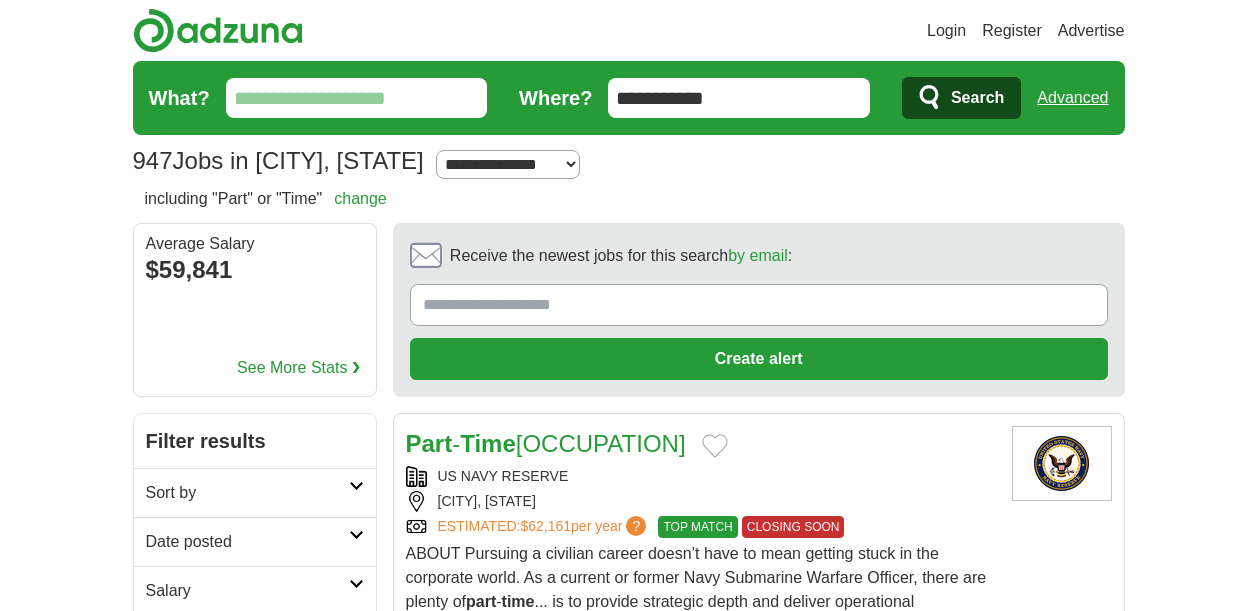 scroll, scrollTop: 0, scrollLeft: 0, axis: both 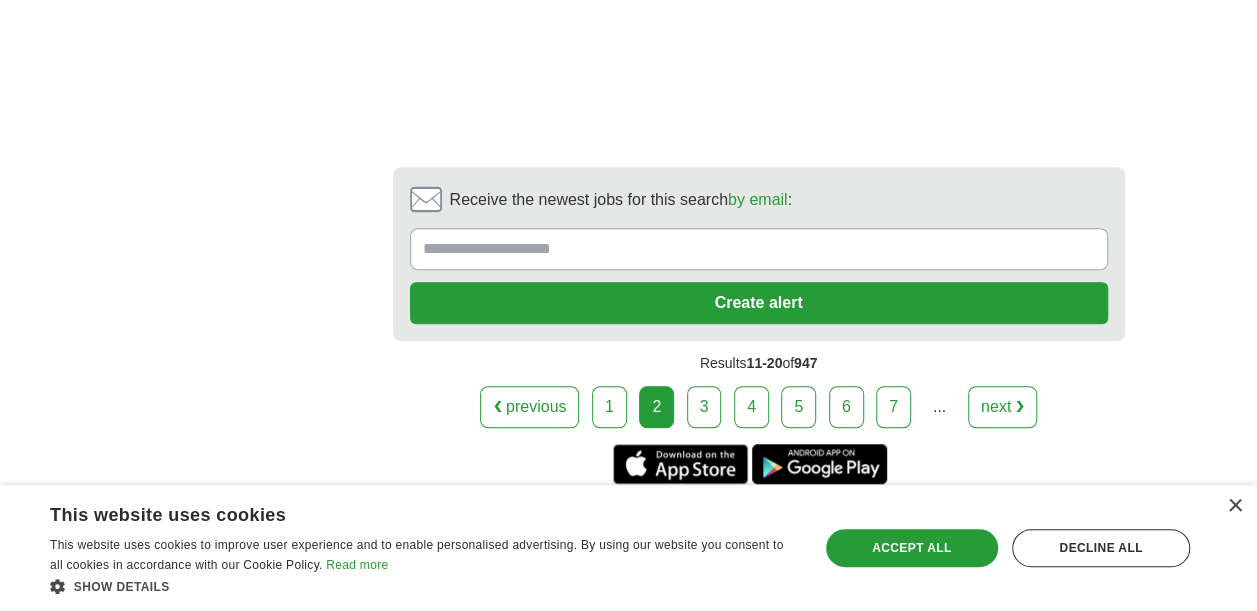 click on "3" at bounding box center (704, 407) 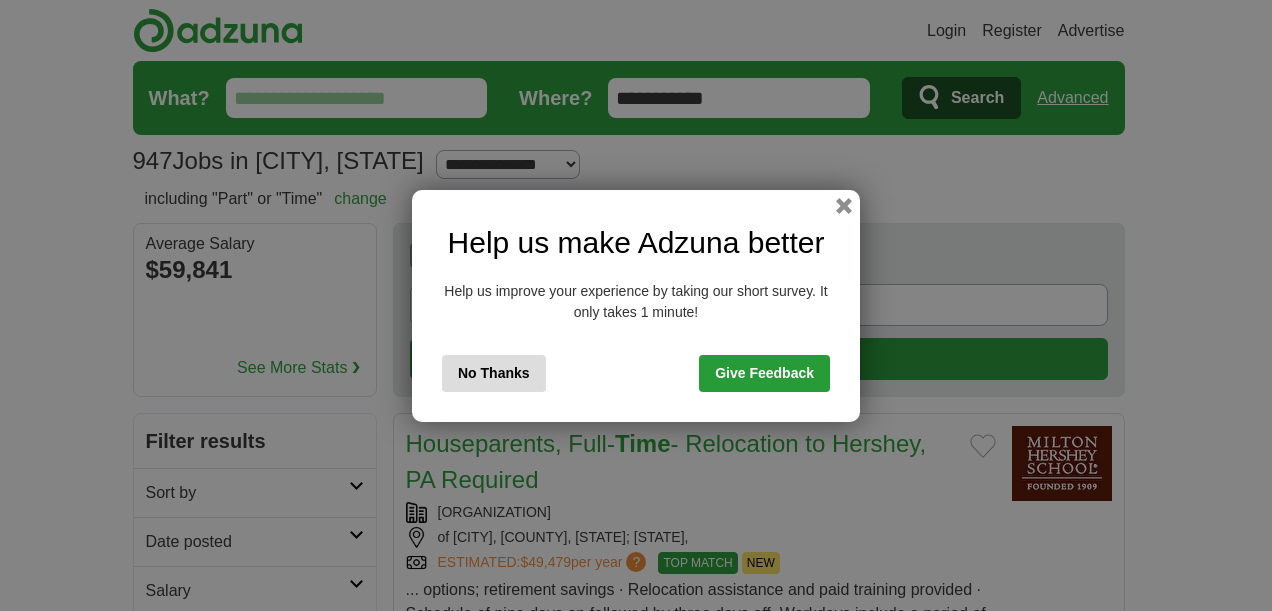 scroll, scrollTop: 0, scrollLeft: 0, axis: both 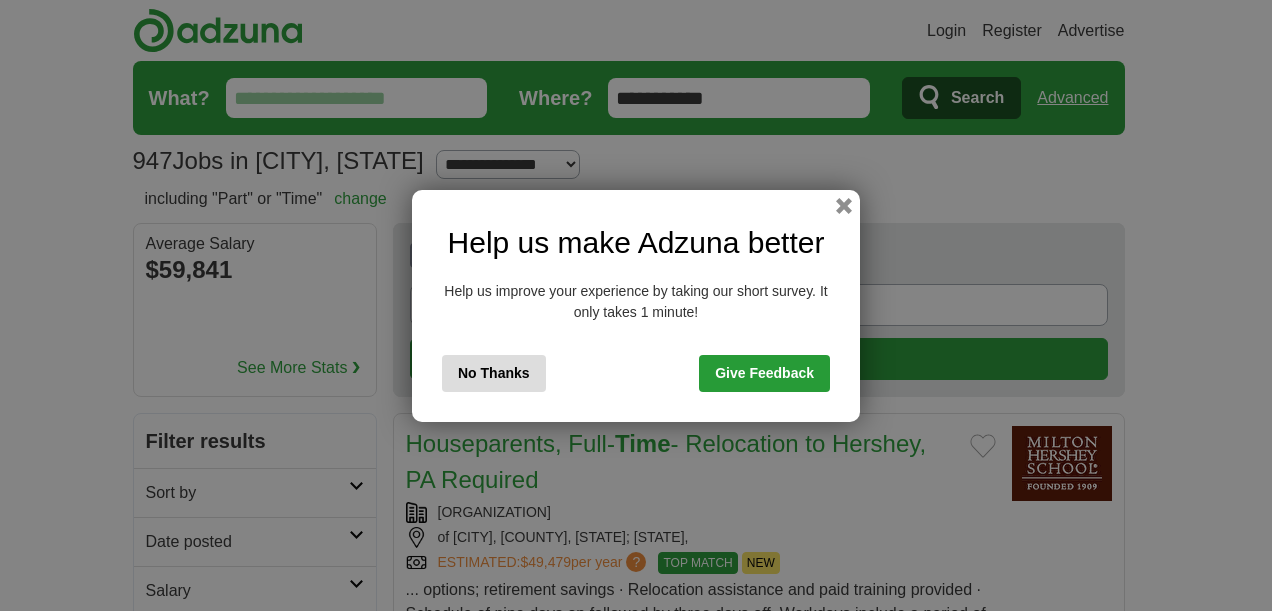 click on "Give Feedback" at bounding box center (764, 373) 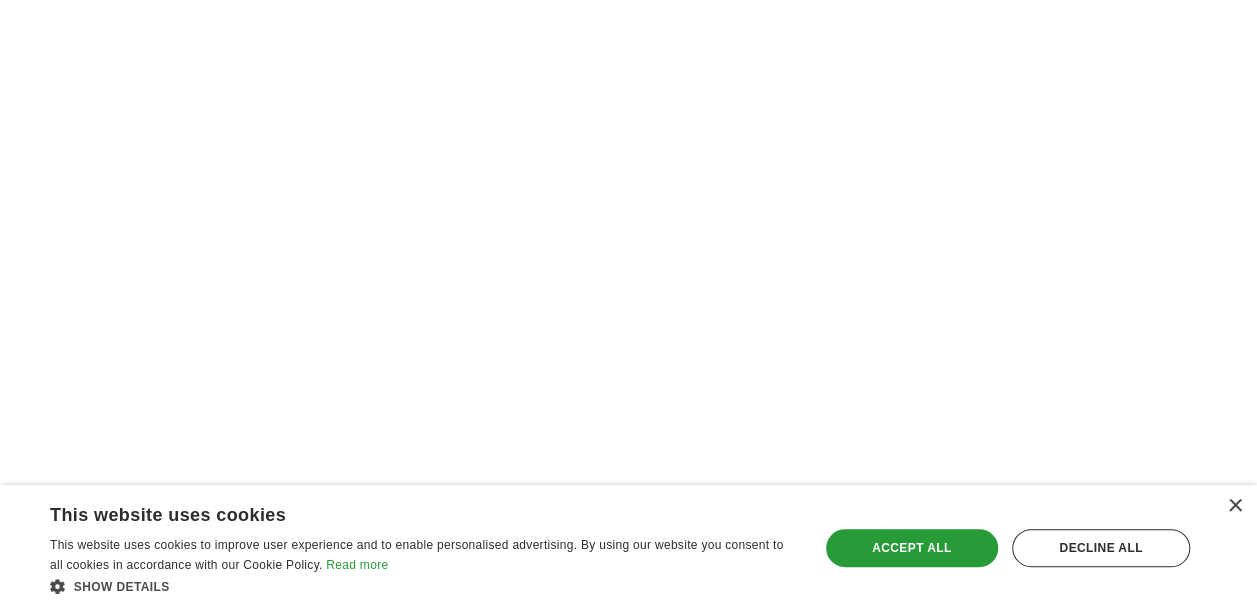 scroll, scrollTop: 3541, scrollLeft: 0, axis: vertical 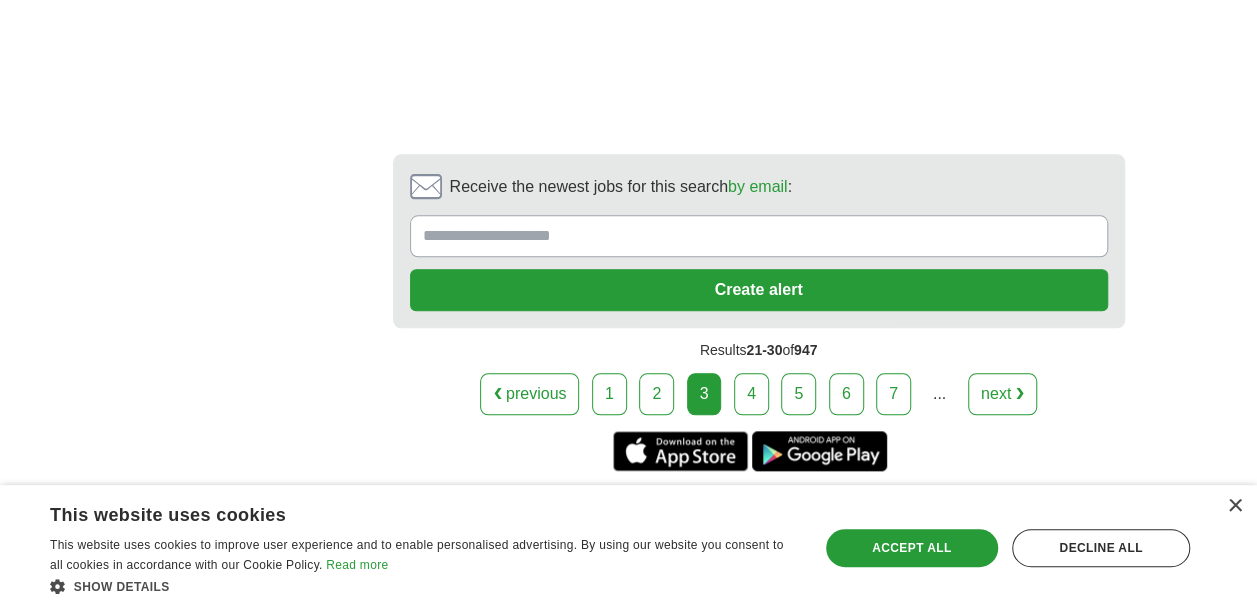 drag, startPoint x: 681, startPoint y: 348, endPoint x: 476, endPoint y: 466, distance: 236.53542 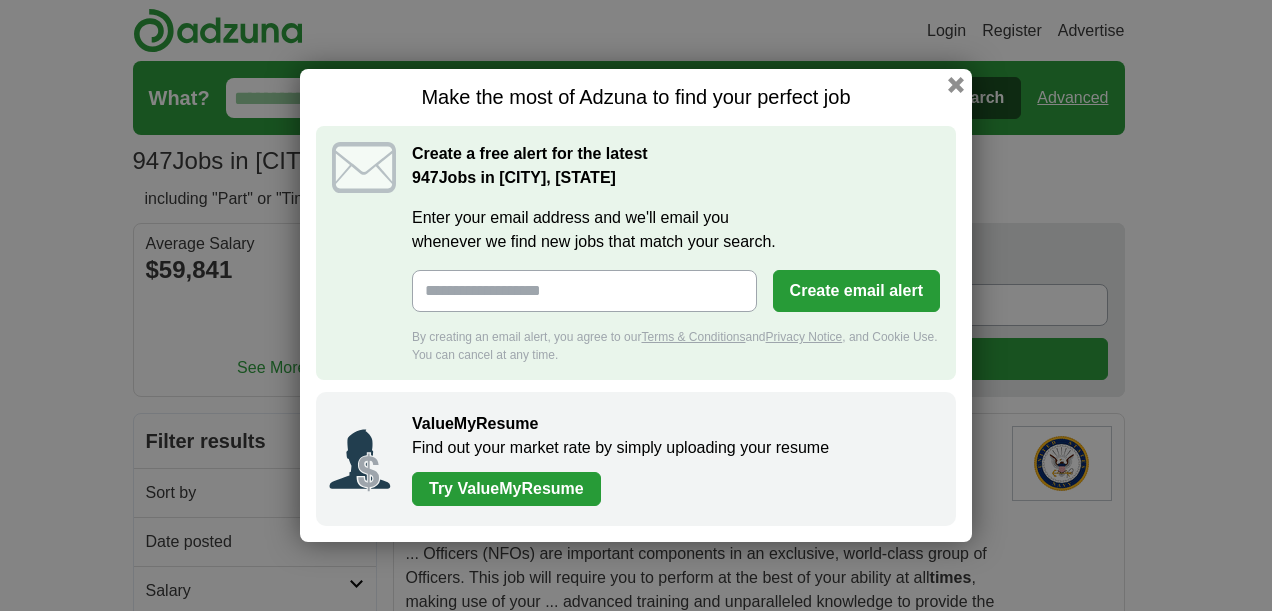 scroll, scrollTop: 0, scrollLeft: 0, axis: both 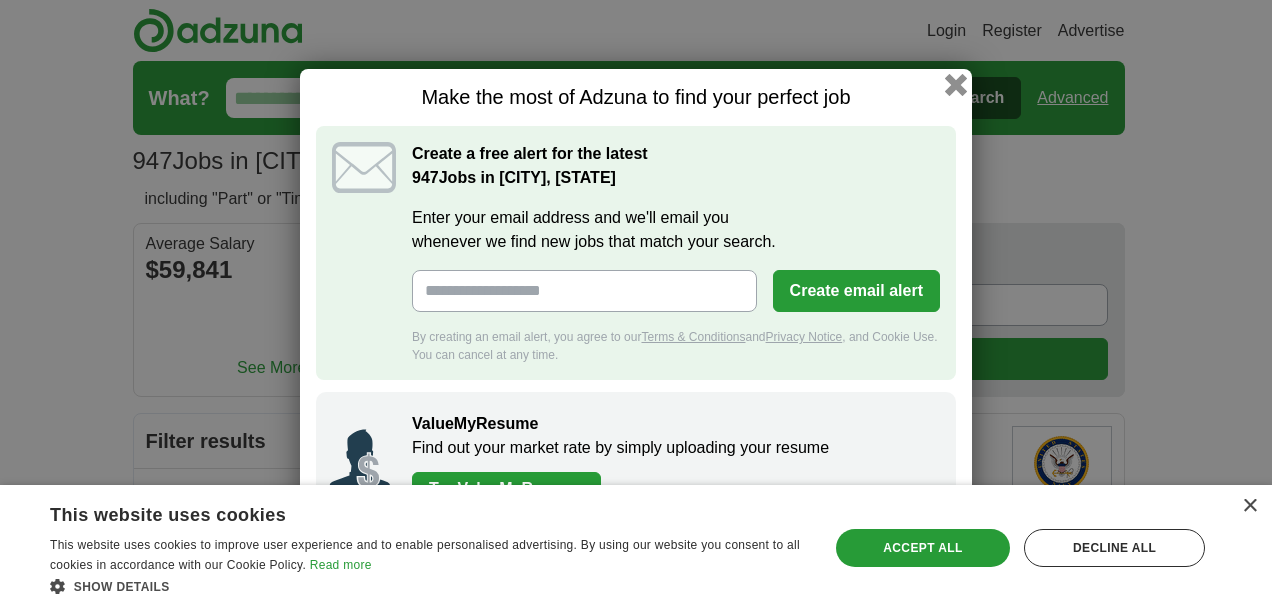click at bounding box center (956, 85) 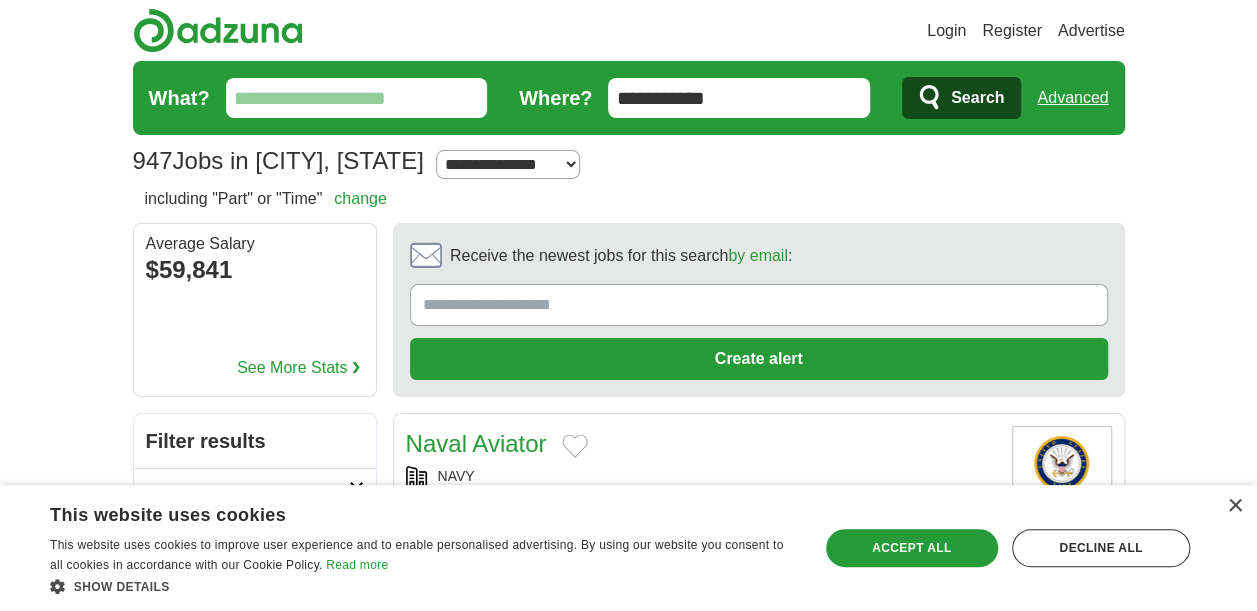 click on "What?" at bounding box center [357, 98] 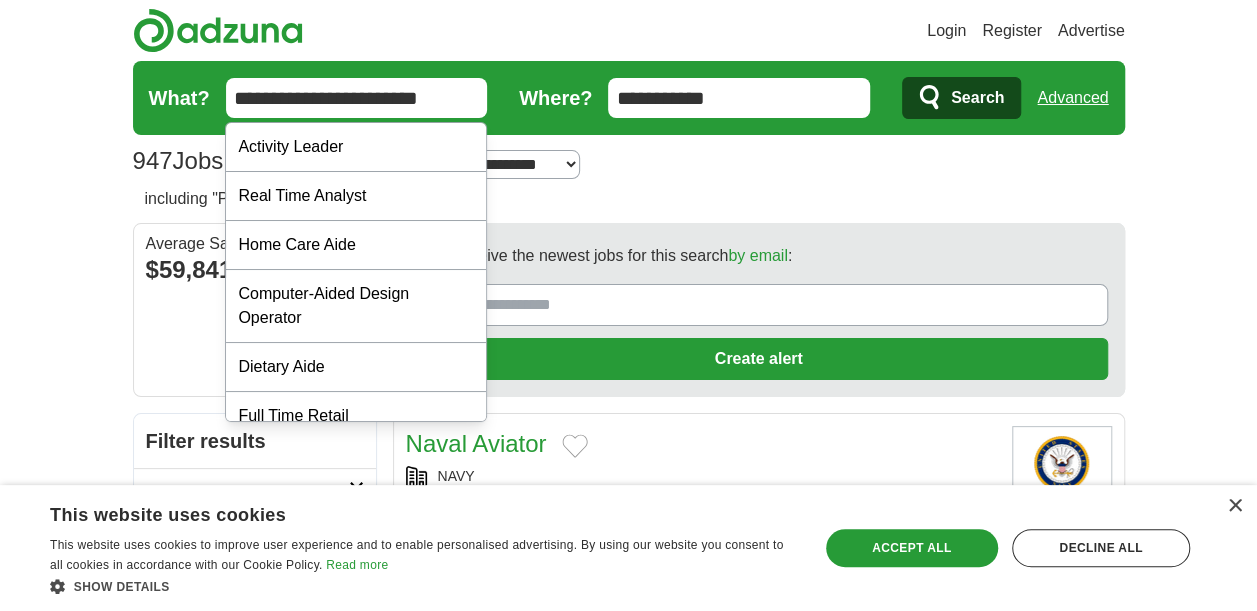 type on "**********" 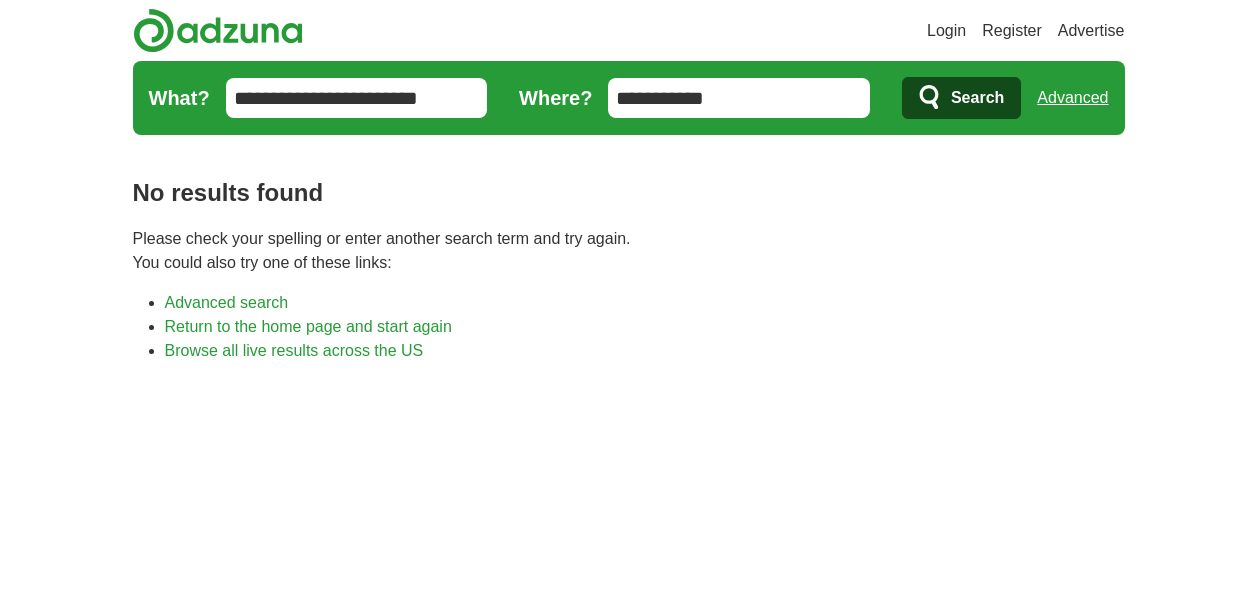 scroll, scrollTop: 0, scrollLeft: 0, axis: both 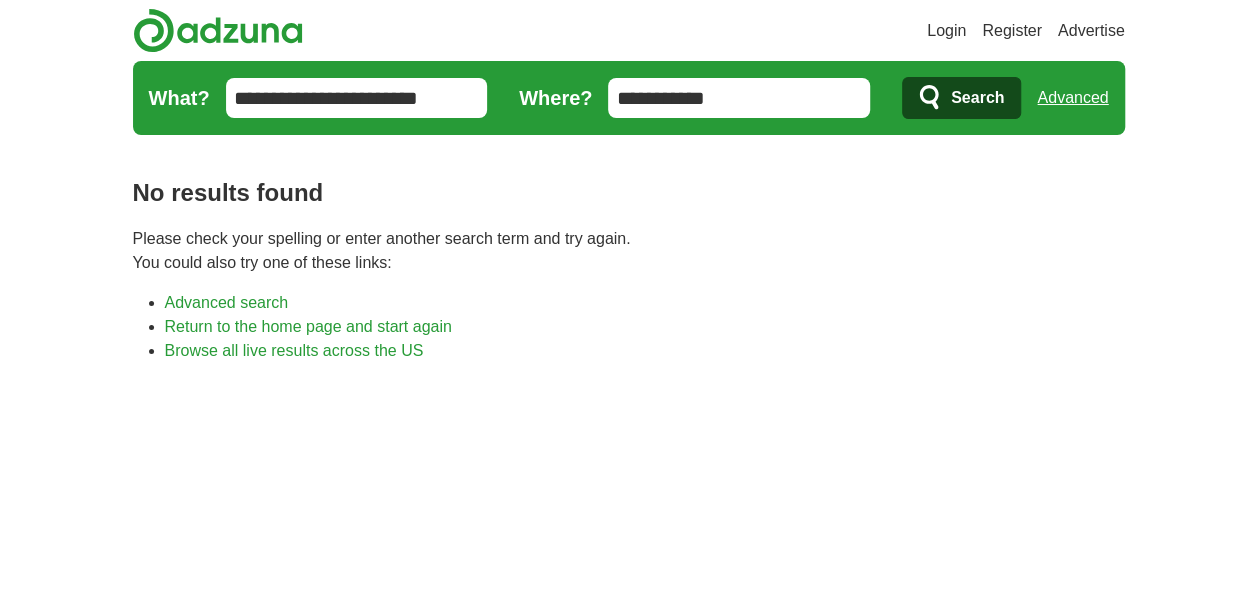 click 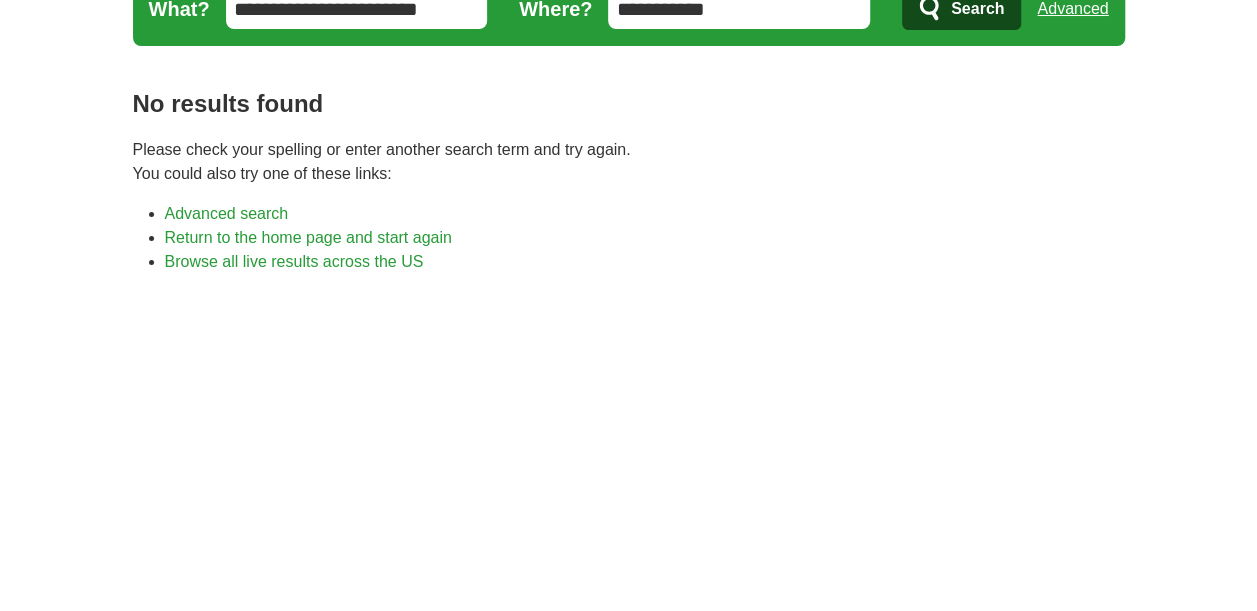 scroll, scrollTop: 95, scrollLeft: 0, axis: vertical 